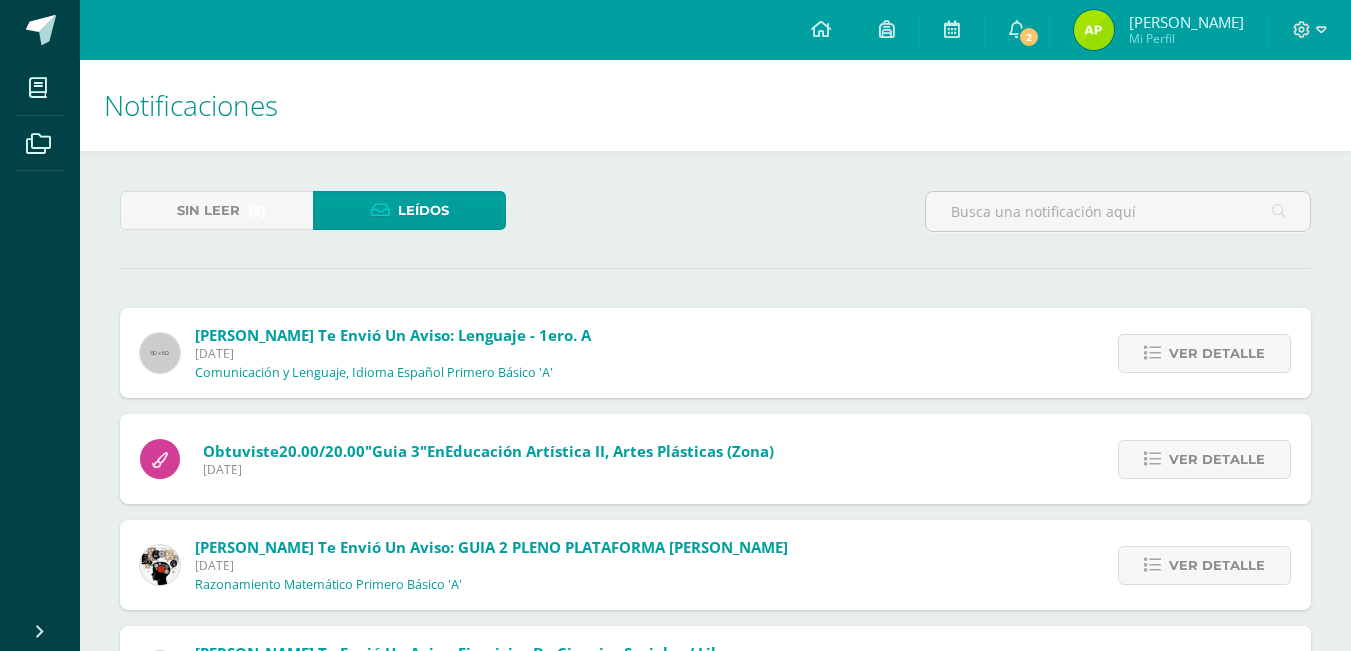 scroll, scrollTop: 0, scrollLeft: 0, axis: both 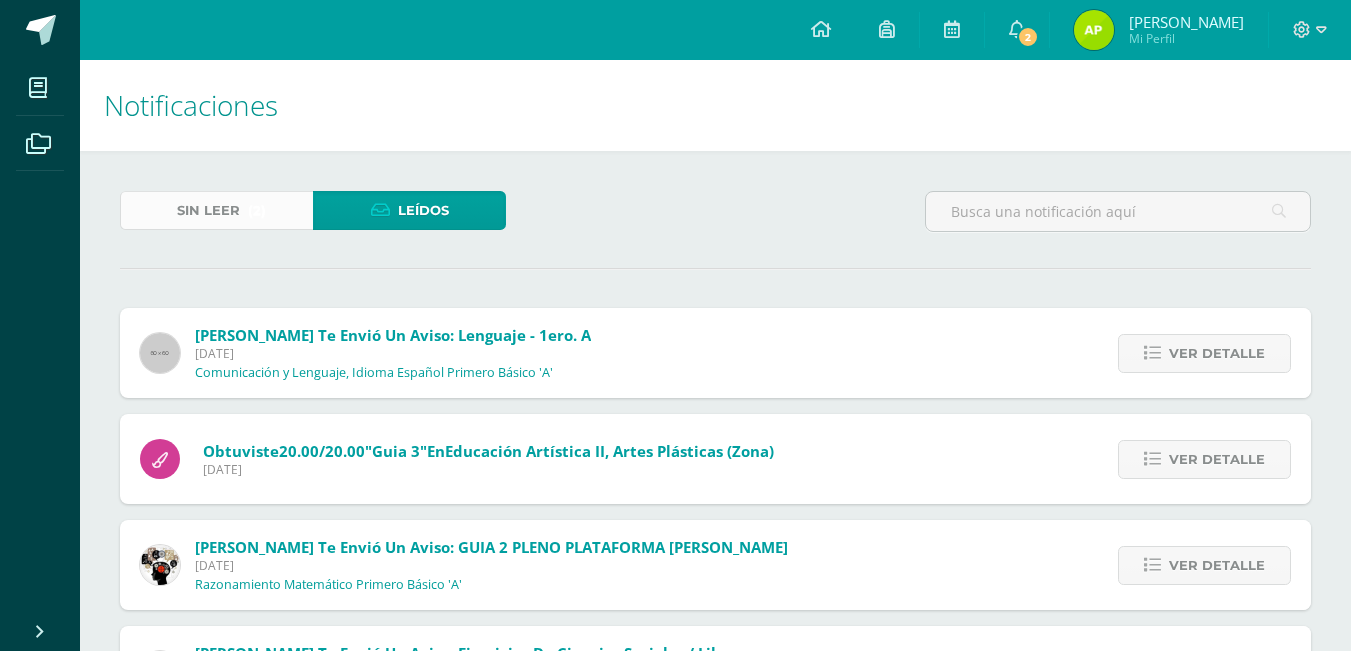 click on "Sin leer" at bounding box center (208, 210) 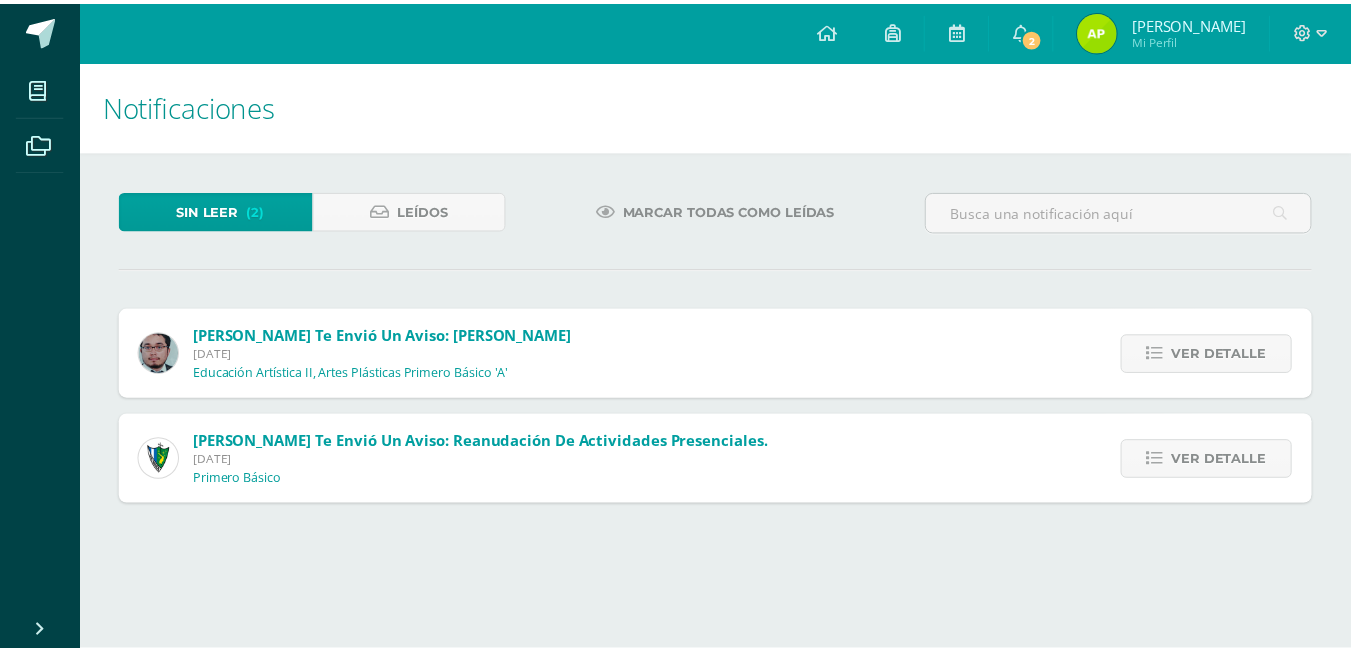 scroll, scrollTop: 0, scrollLeft: 0, axis: both 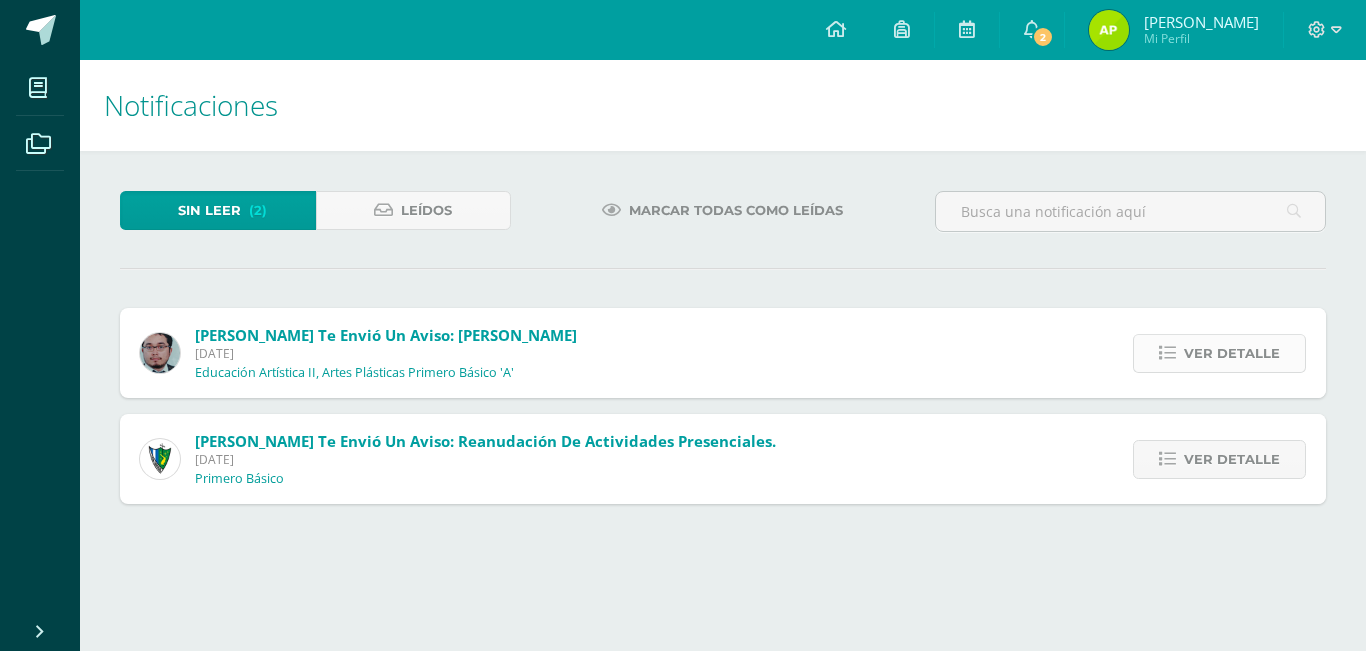 click on "Ver detalle" at bounding box center (1232, 353) 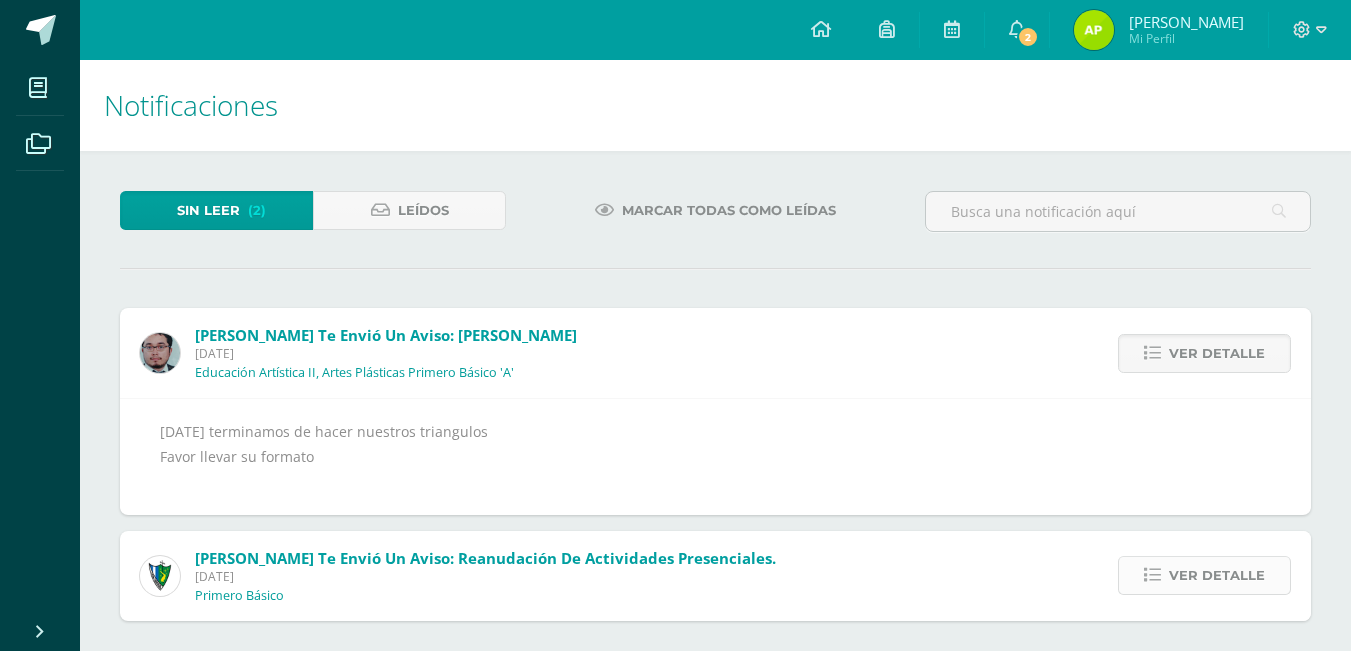 click on "Ver detalle" at bounding box center (1217, 575) 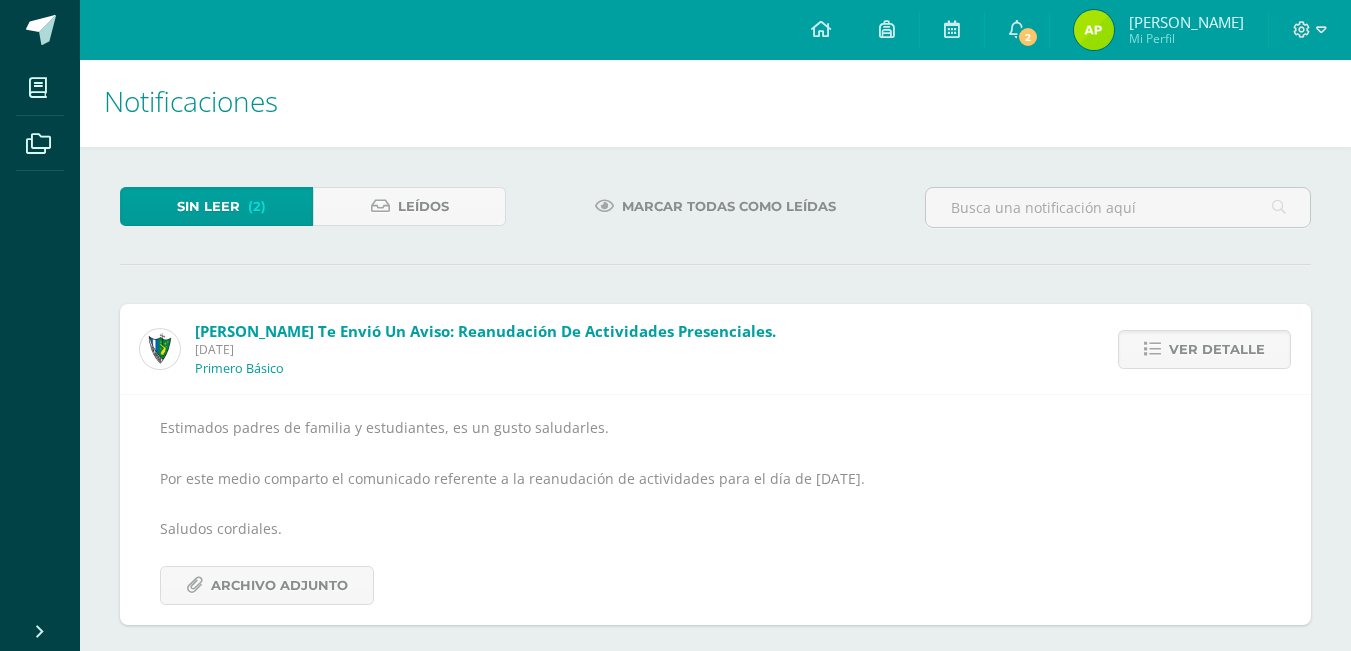 scroll, scrollTop: 18, scrollLeft: 0, axis: vertical 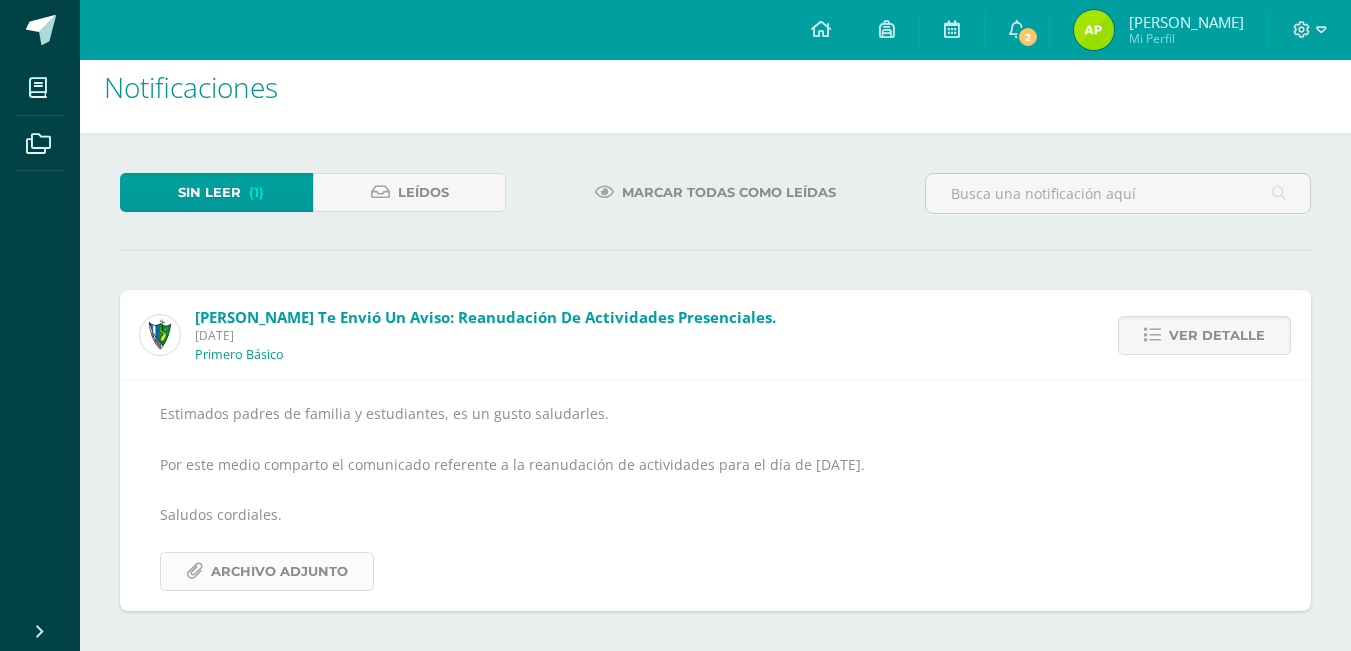 click on "Archivo Adjunto" at bounding box center [279, 571] 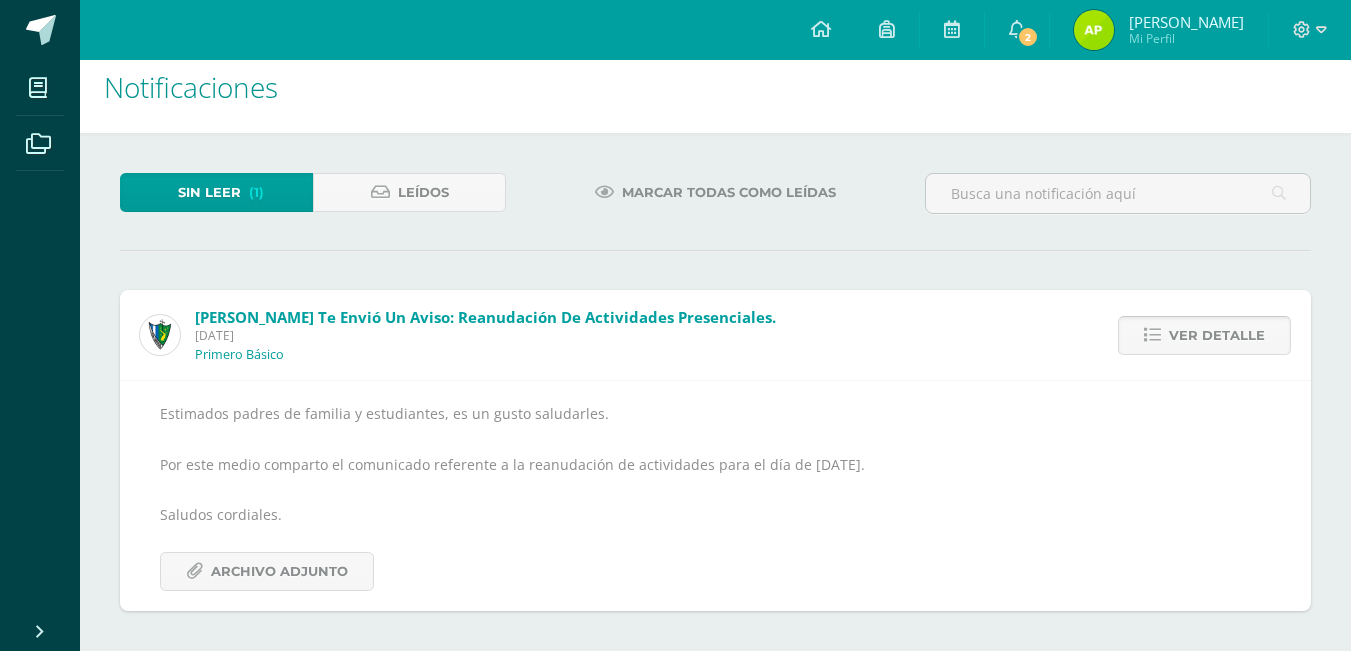 click on "Ver detalle" at bounding box center (1204, 335) 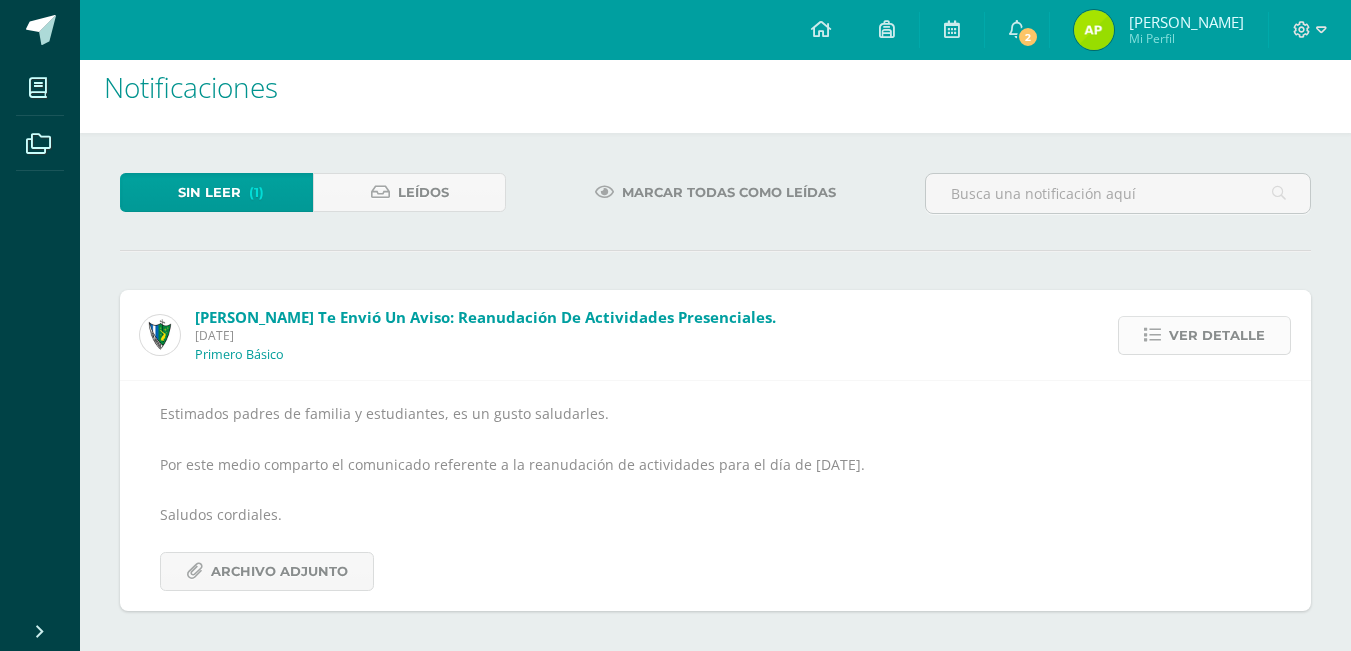 scroll, scrollTop: 0, scrollLeft: 0, axis: both 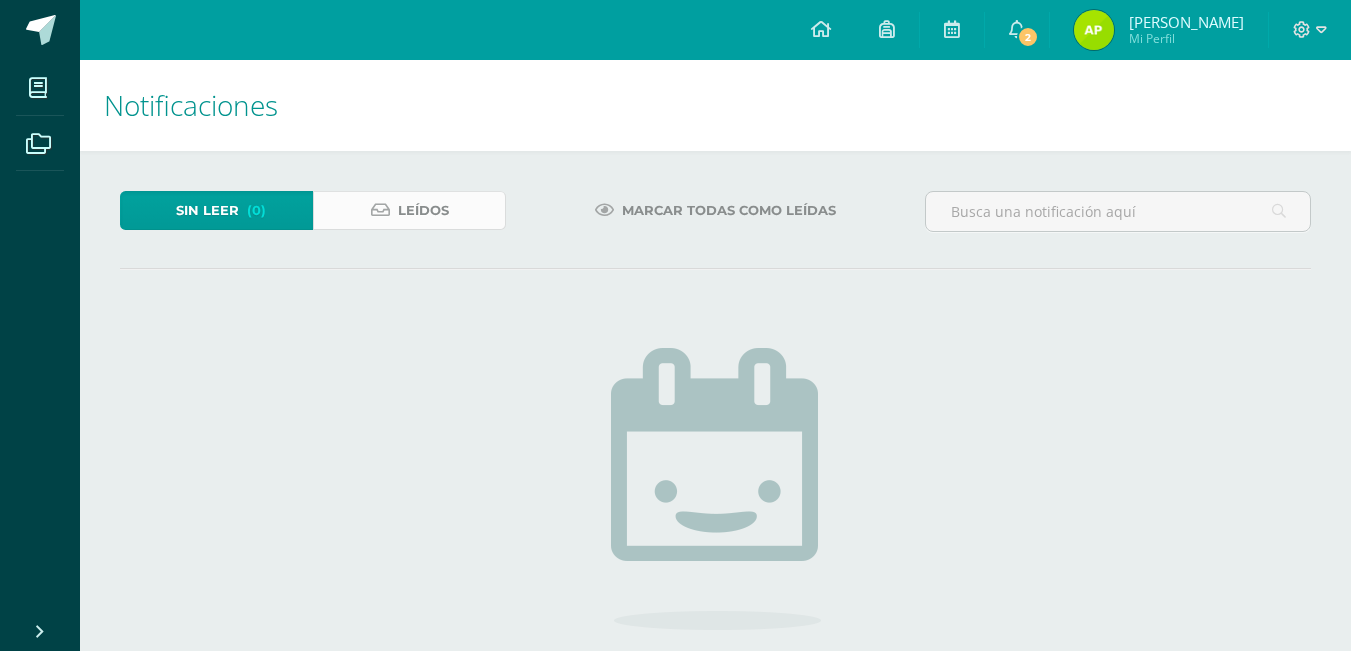 click on "Leídos" at bounding box center [423, 210] 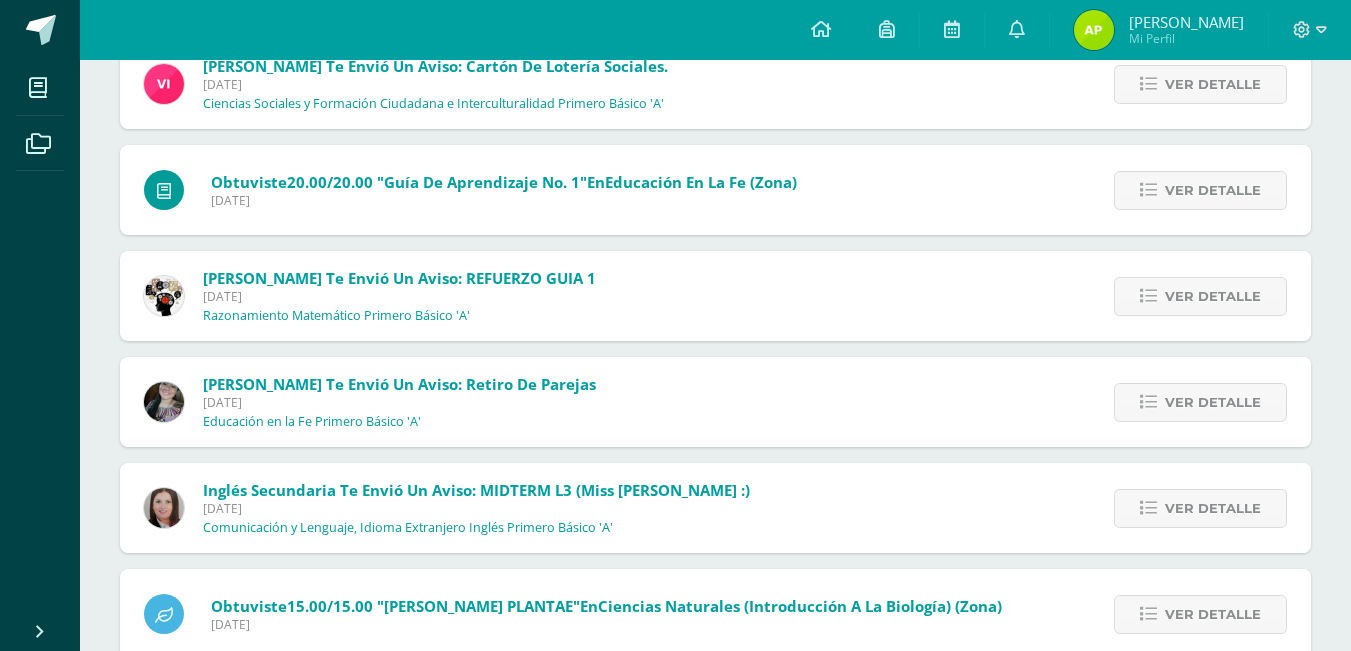 scroll, scrollTop: 2436, scrollLeft: 0, axis: vertical 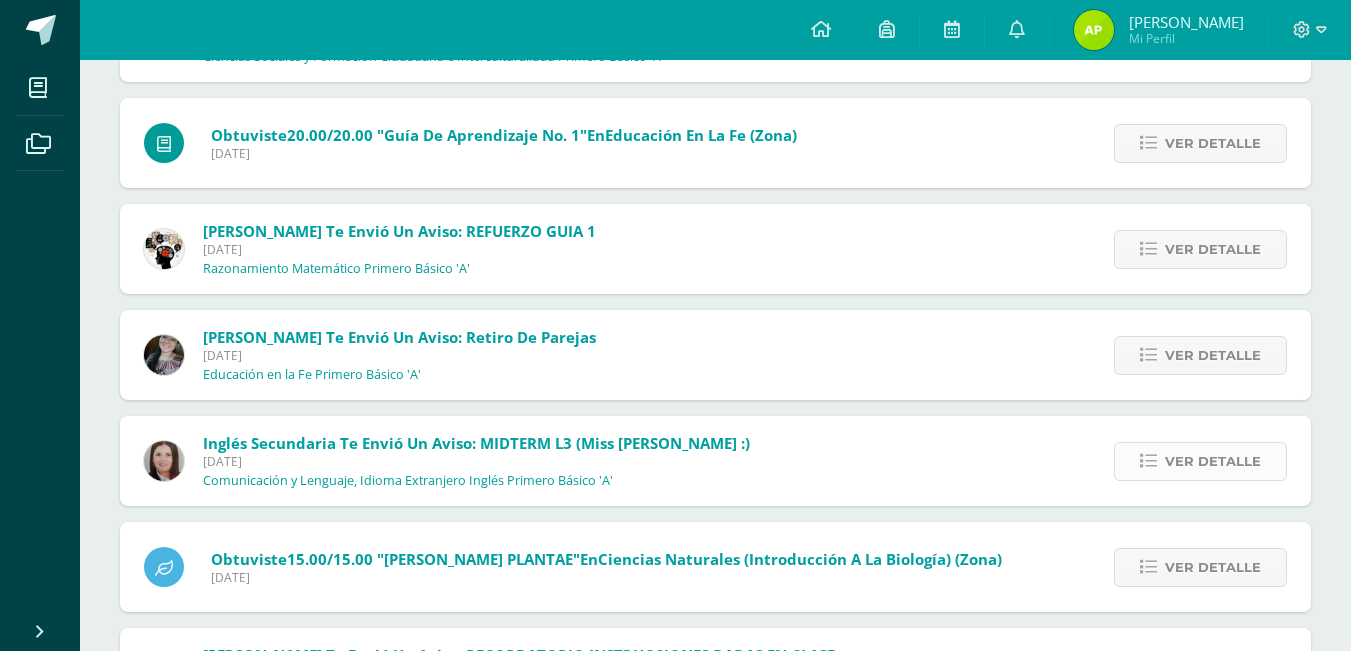 click on "Ver detalle" at bounding box center (1213, 461) 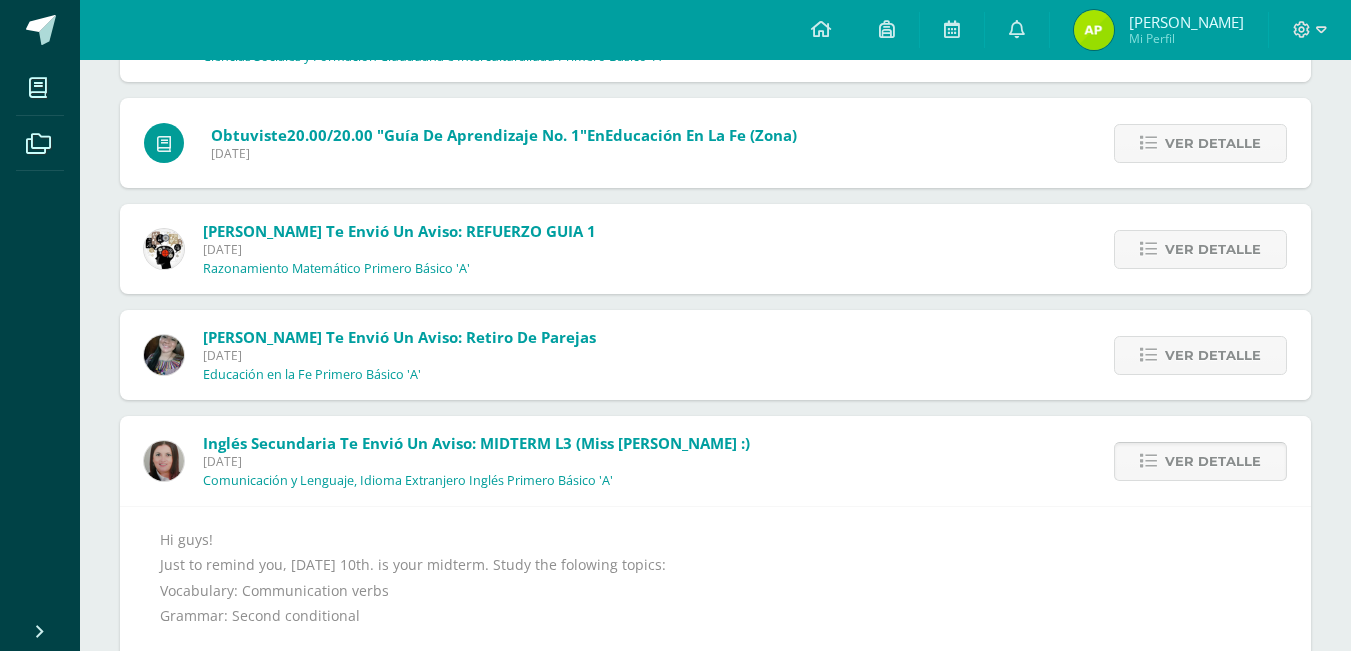 click on "Ver detalle" at bounding box center (1213, 461) 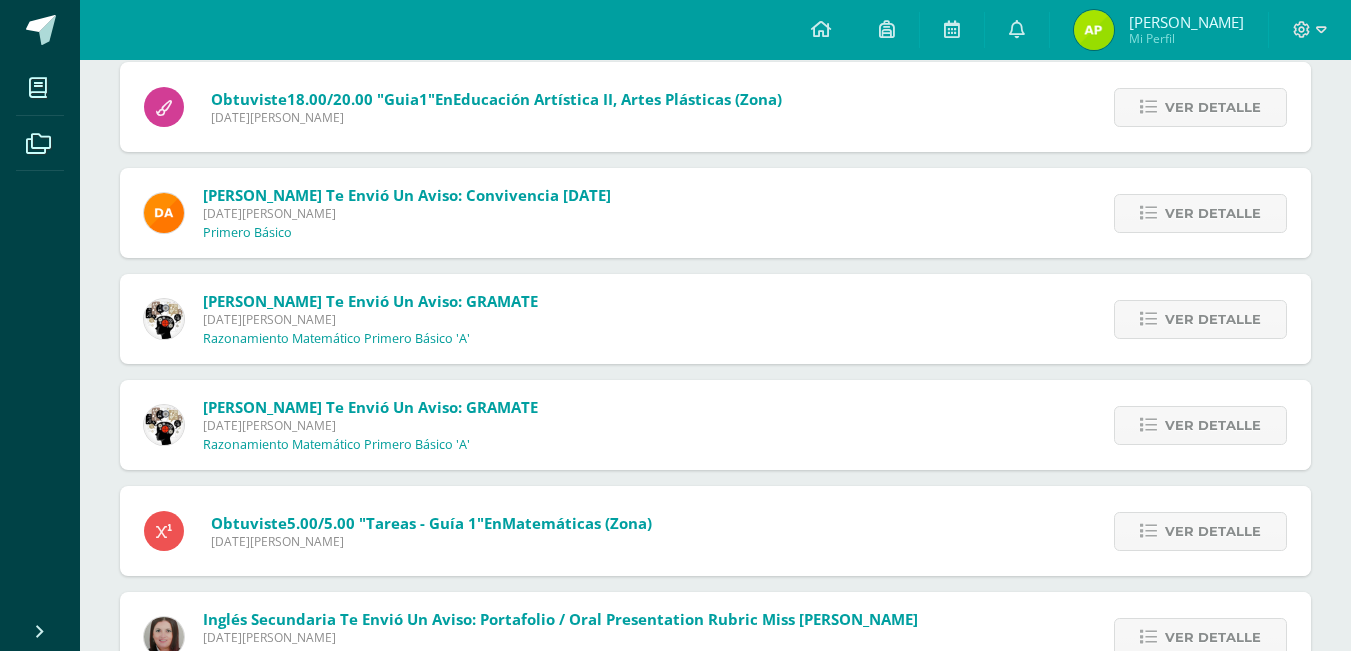 scroll, scrollTop: 5216, scrollLeft: 0, axis: vertical 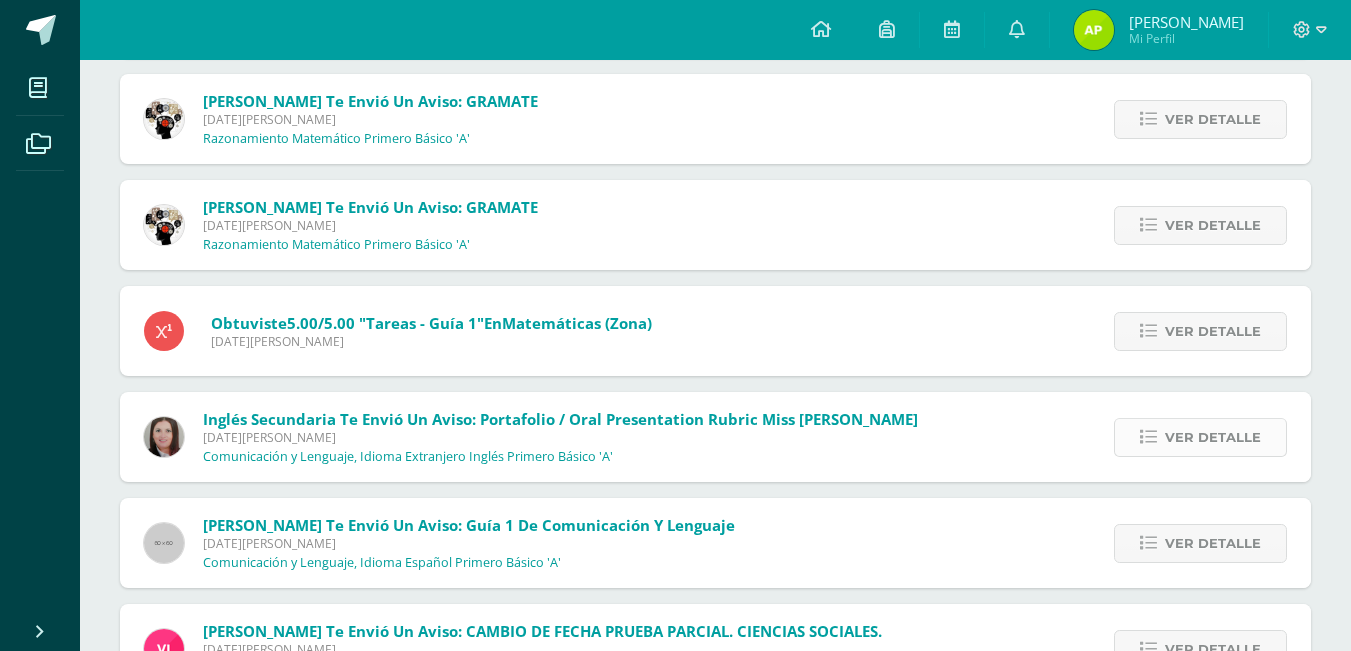 click on "Ver detalle" at bounding box center [1213, 437] 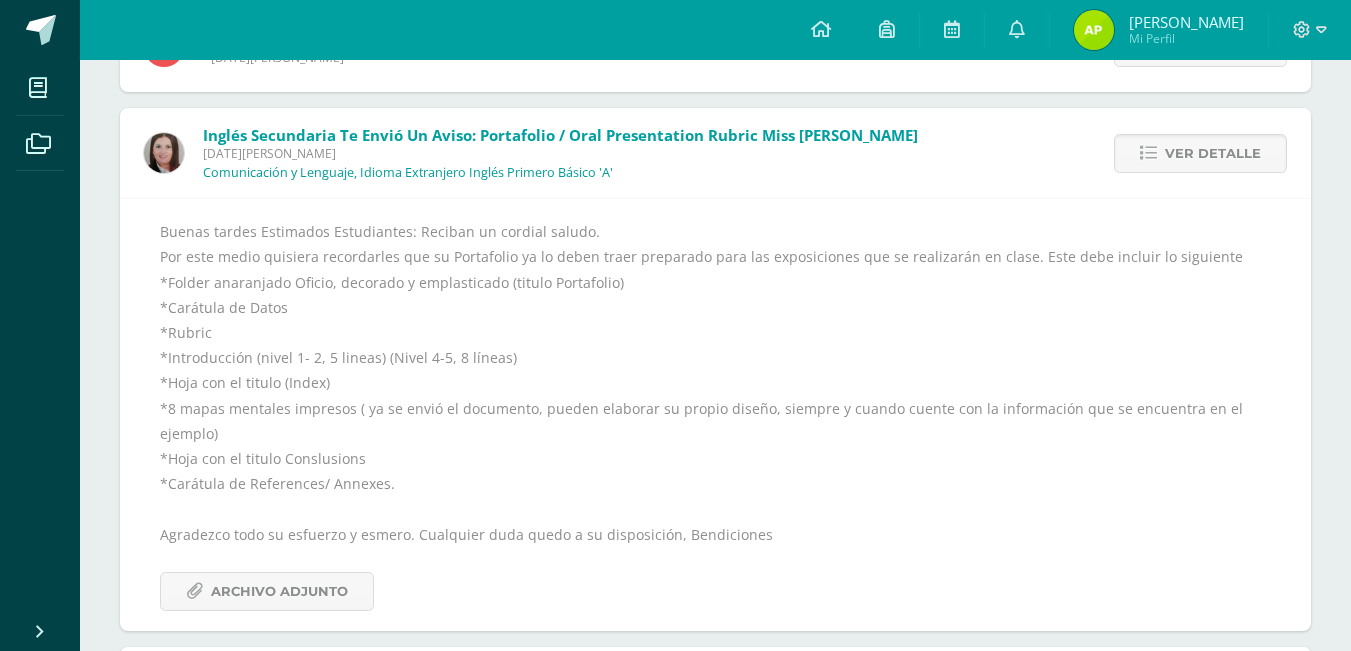 scroll, scrollTop: 5616, scrollLeft: 0, axis: vertical 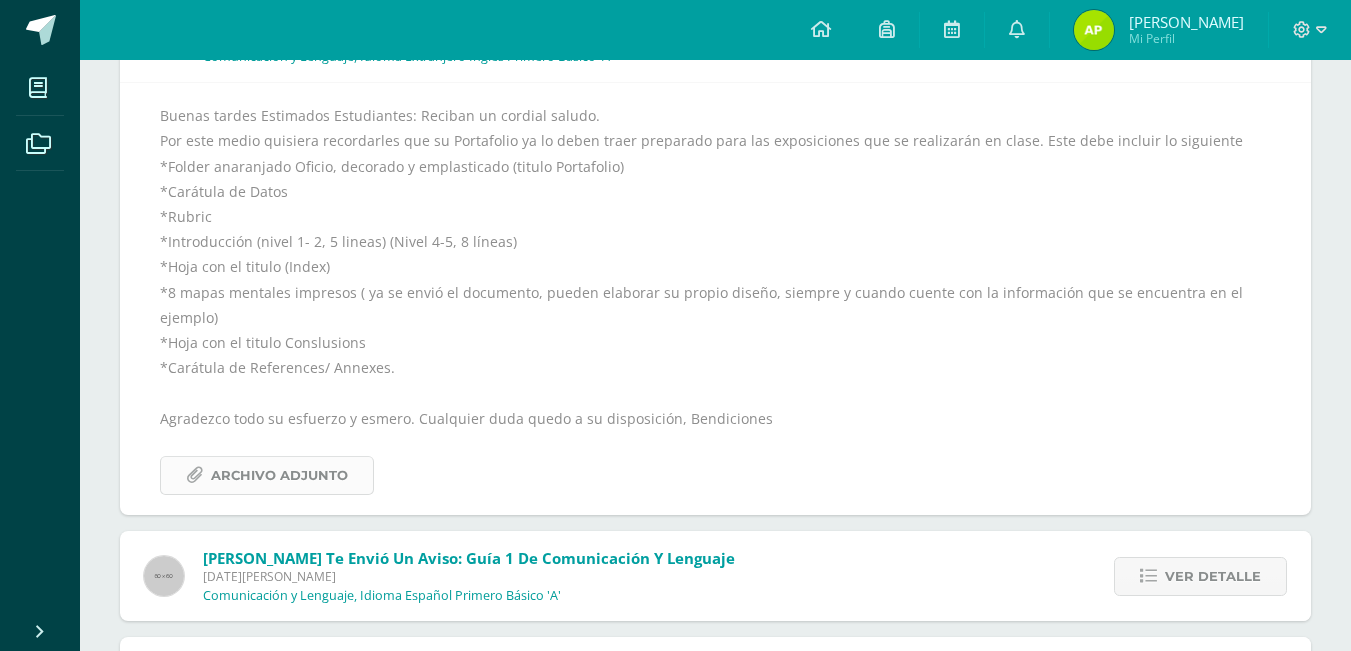 click on "Archivo Adjunto" at bounding box center (267, 475) 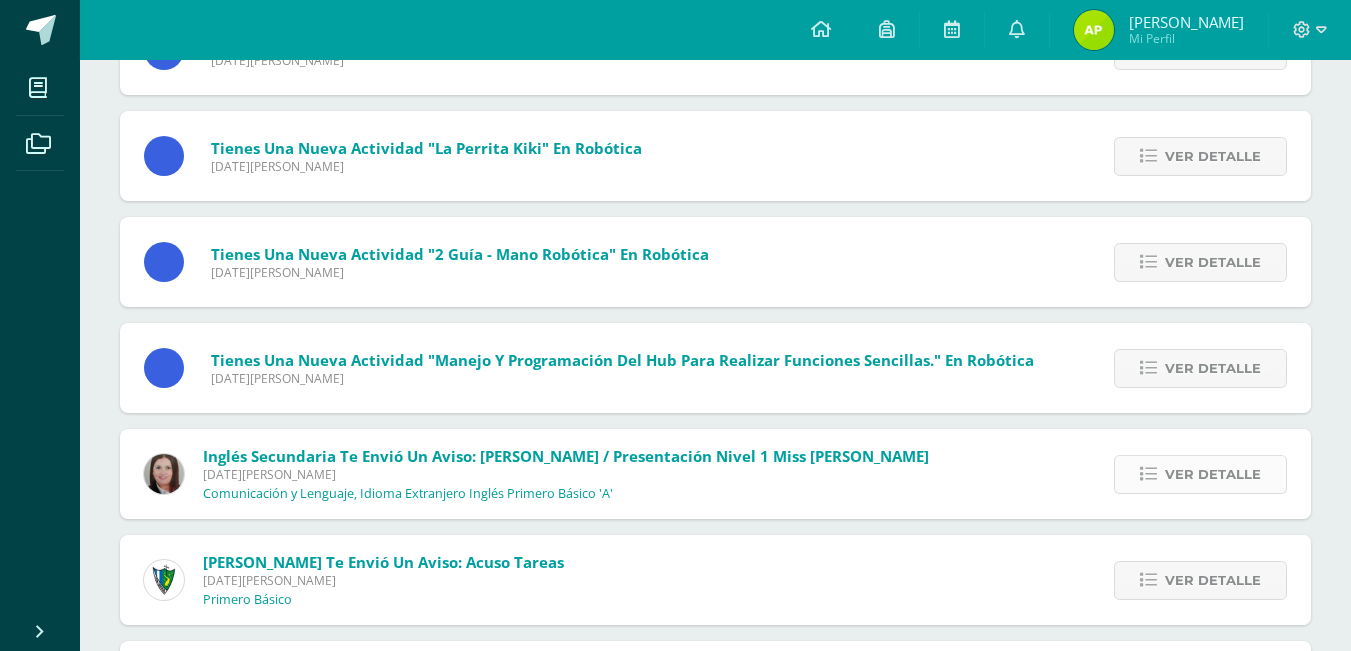 click on "Ver detalle" at bounding box center [1213, 474] 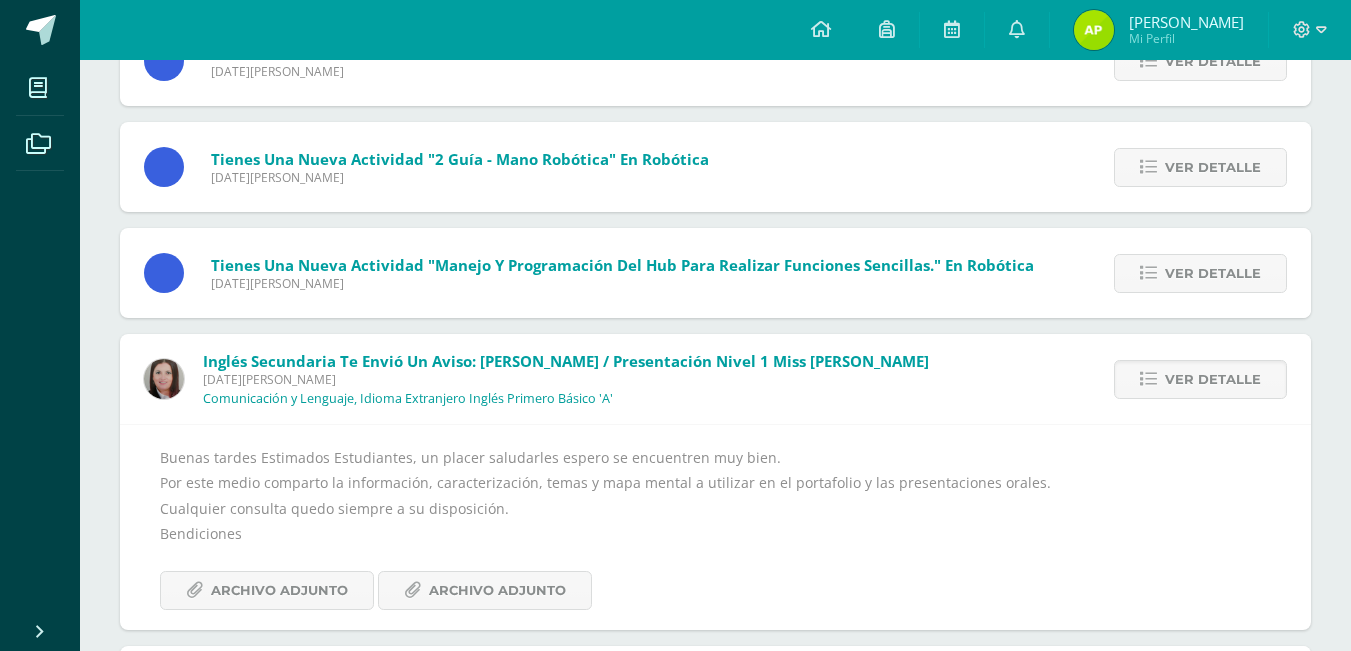 scroll, scrollTop: 6577, scrollLeft: 0, axis: vertical 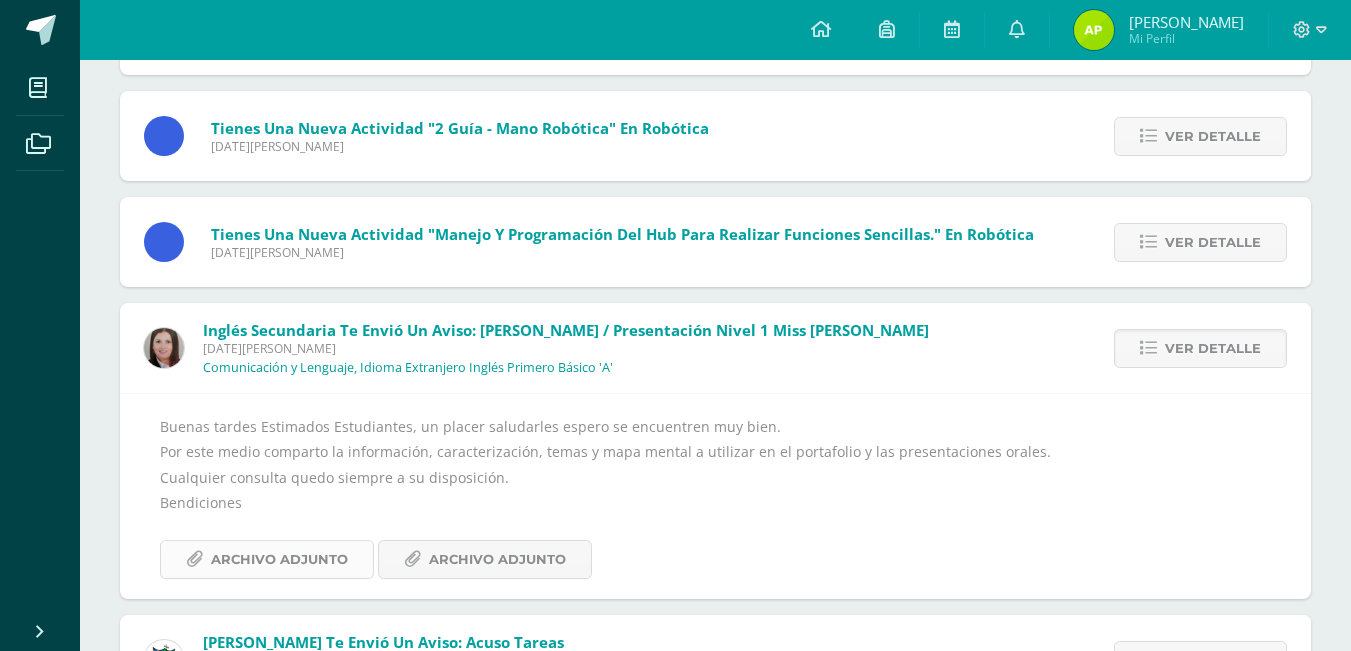 click on "Archivo Adjunto" at bounding box center (279, 559) 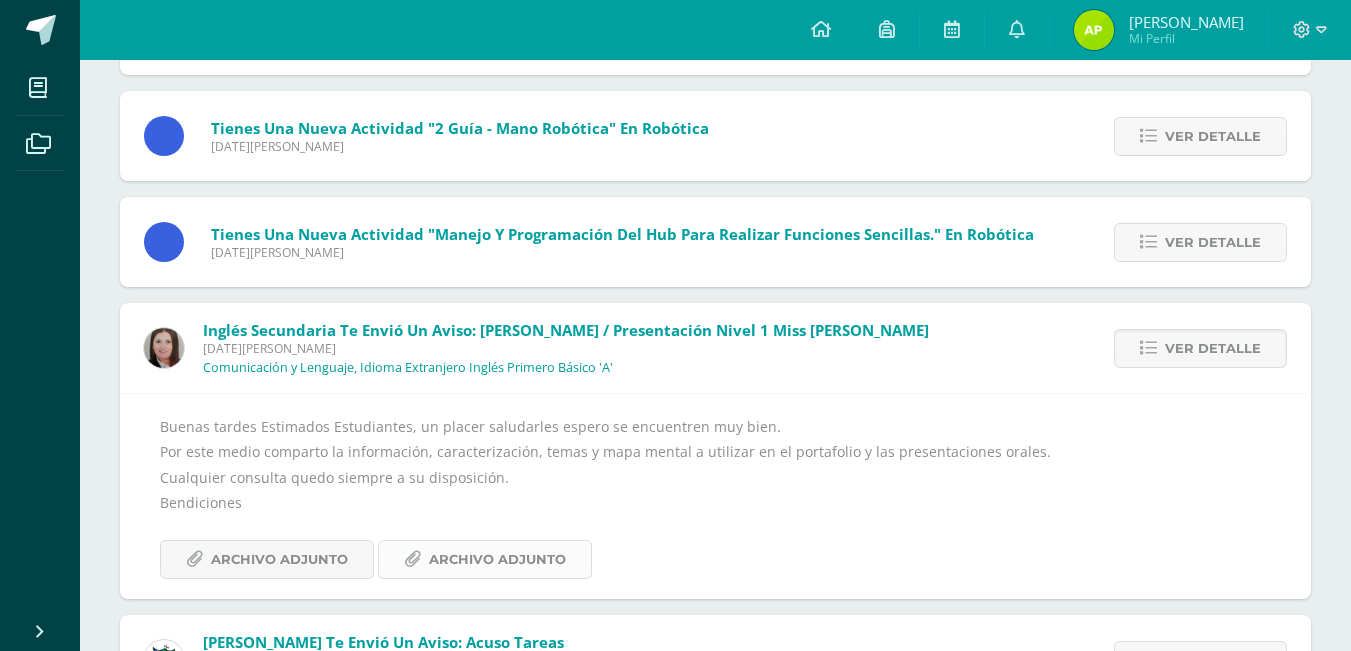 click on "Archivo Adjunto" at bounding box center (497, 559) 